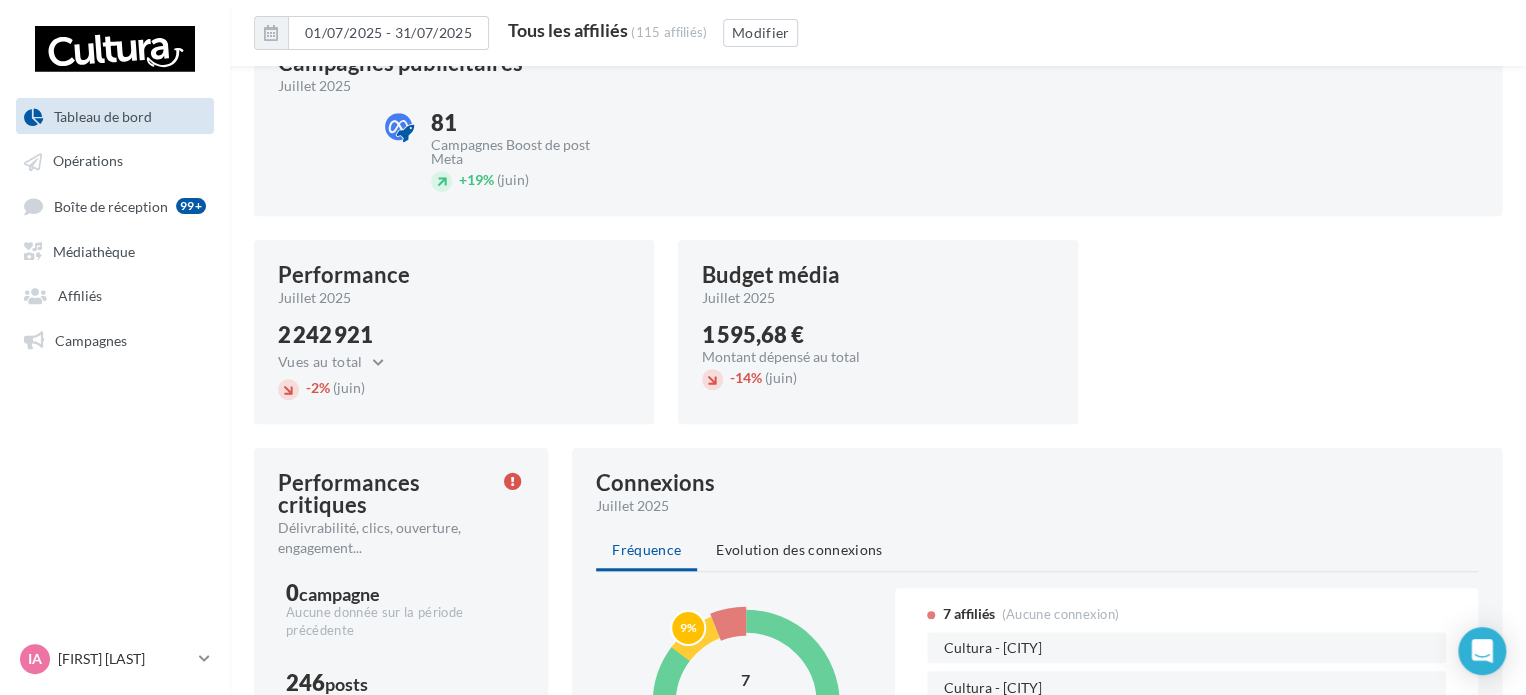 scroll, scrollTop: 0, scrollLeft: 0, axis: both 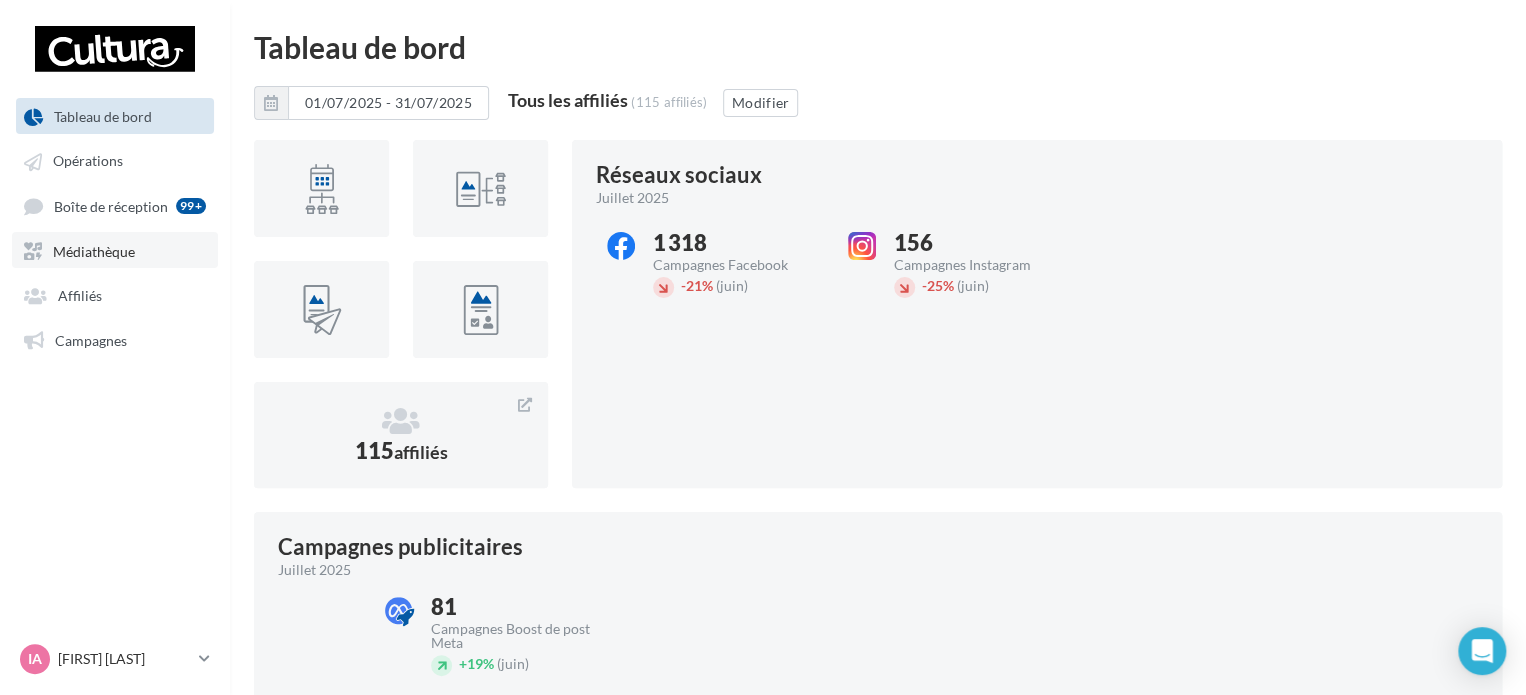 click on "Médiathèque" at bounding box center (115, 250) 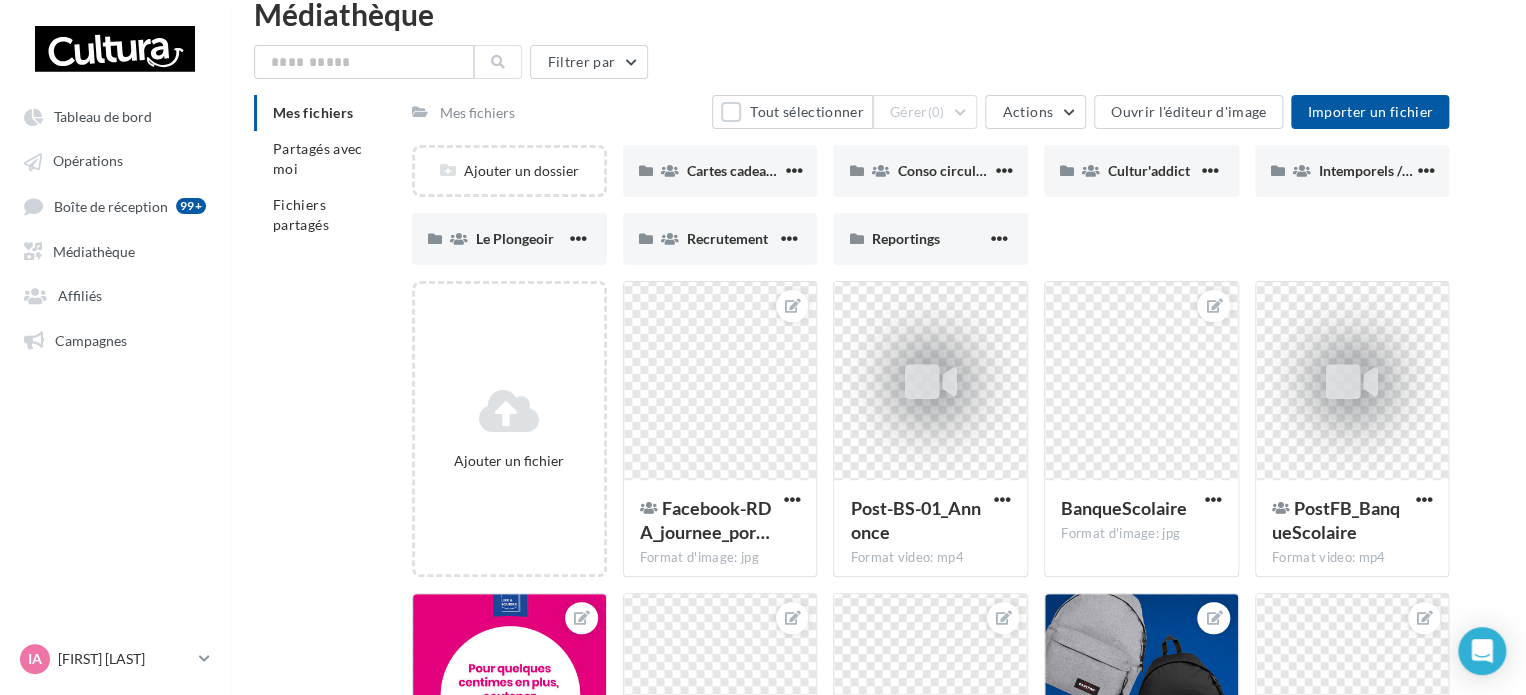 scroll, scrollTop: 0, scrollLeft: 0, axis: both 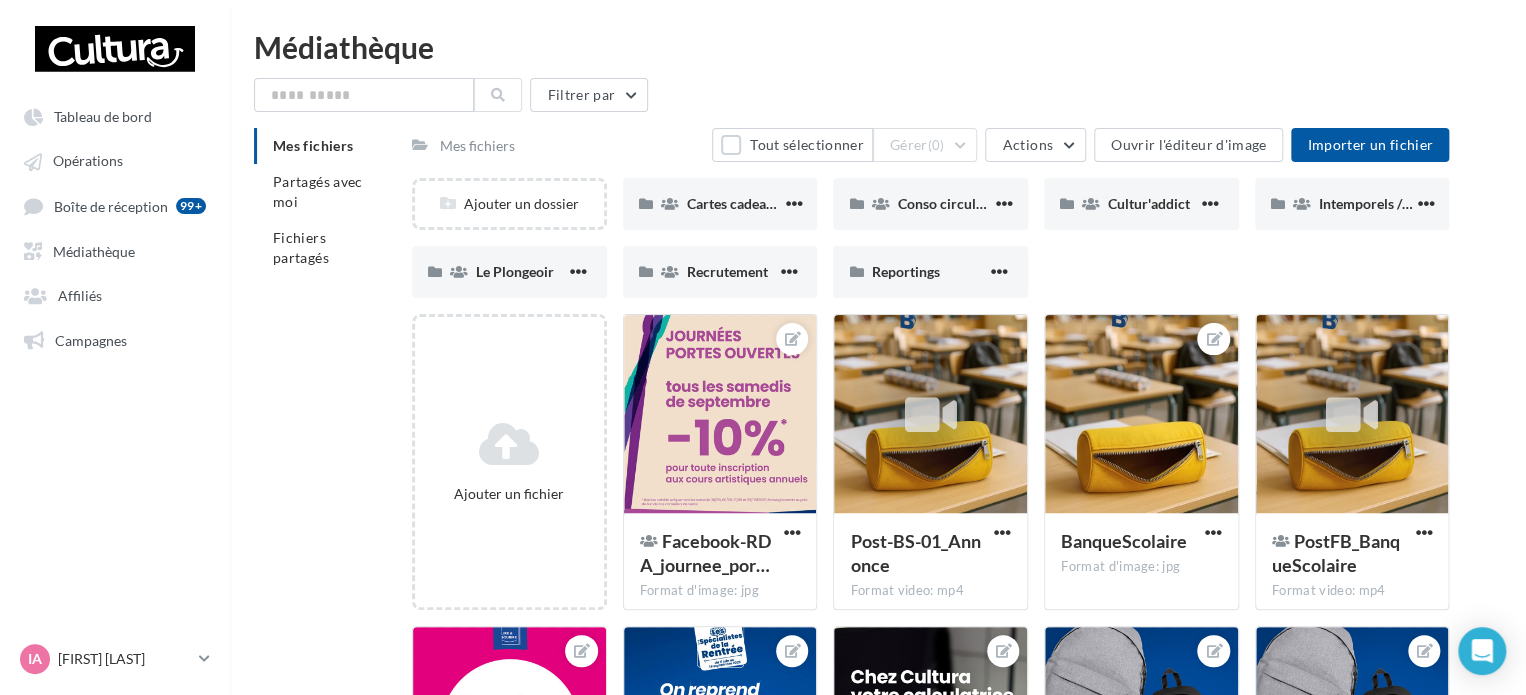 click on "Tableau de bord
Opérations
Boîte de réception
99+
Médiathèque Affiliés" at bounding box center (115, 227) 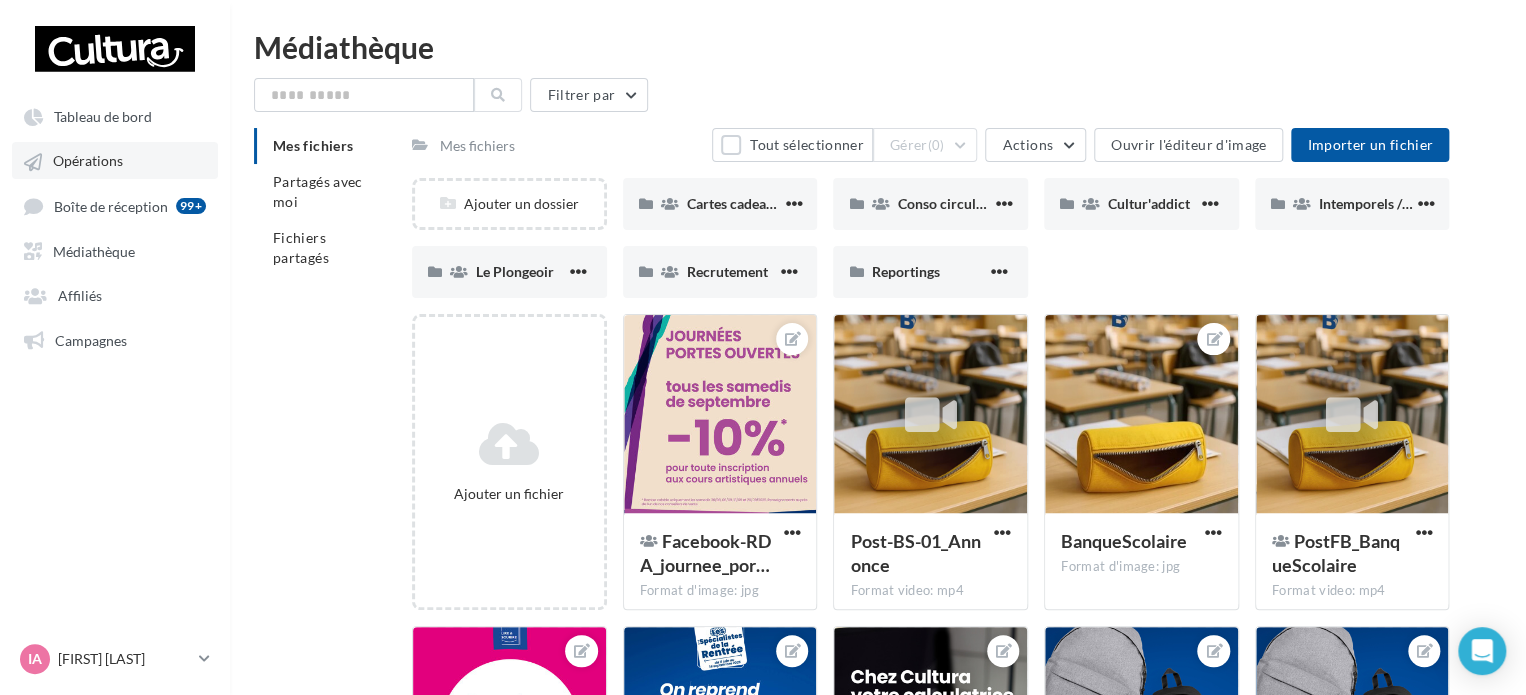 click on "Opérations" at bounding box center (115, 160) 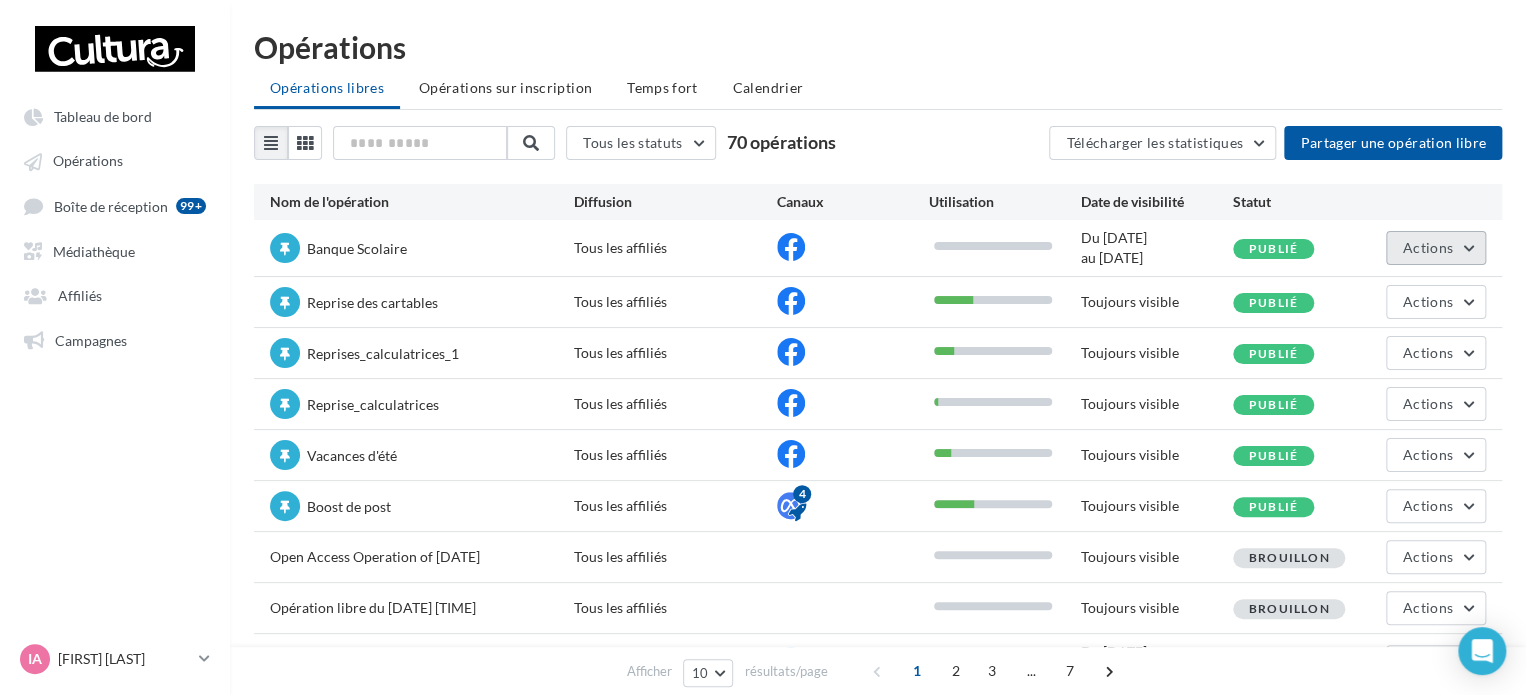 click on "Actions" at bounding box center (1436, 248) 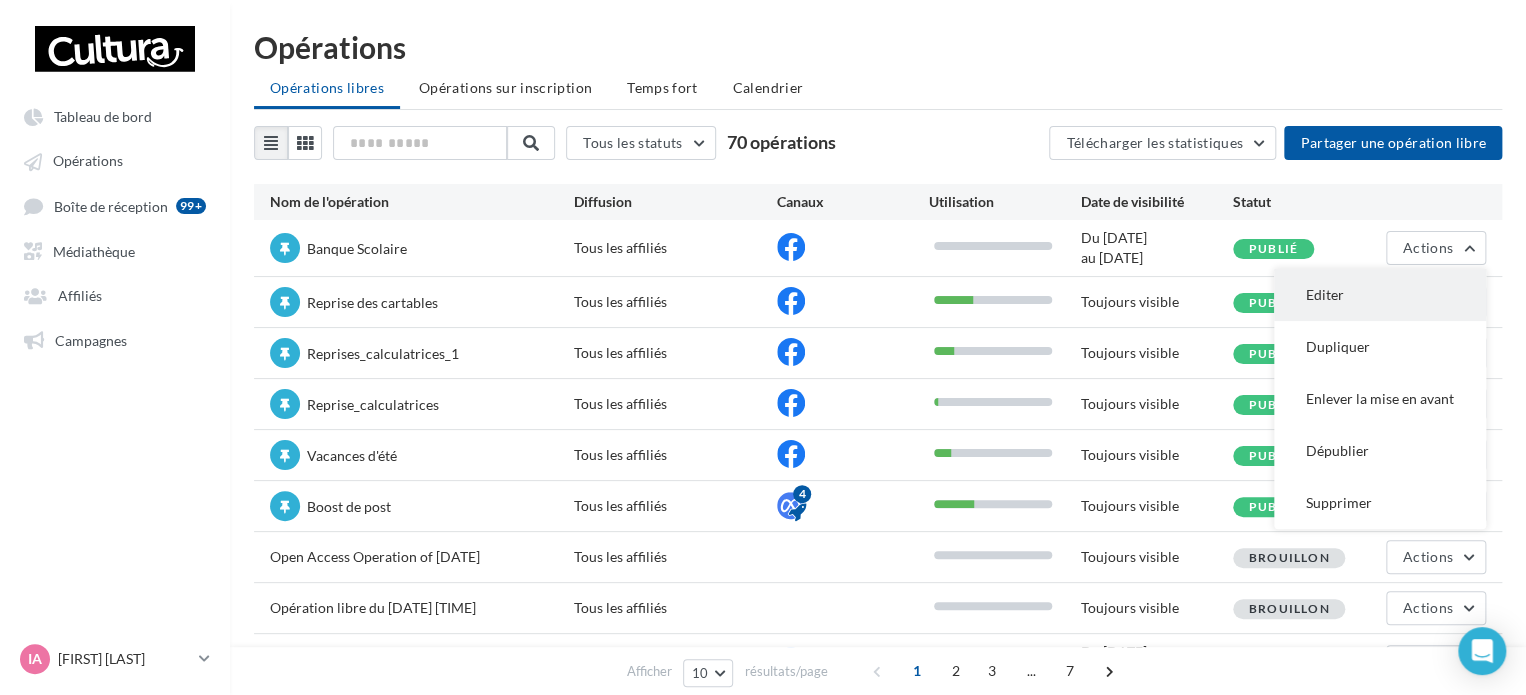 click on "Editer" at bounding box center [1380, 295] 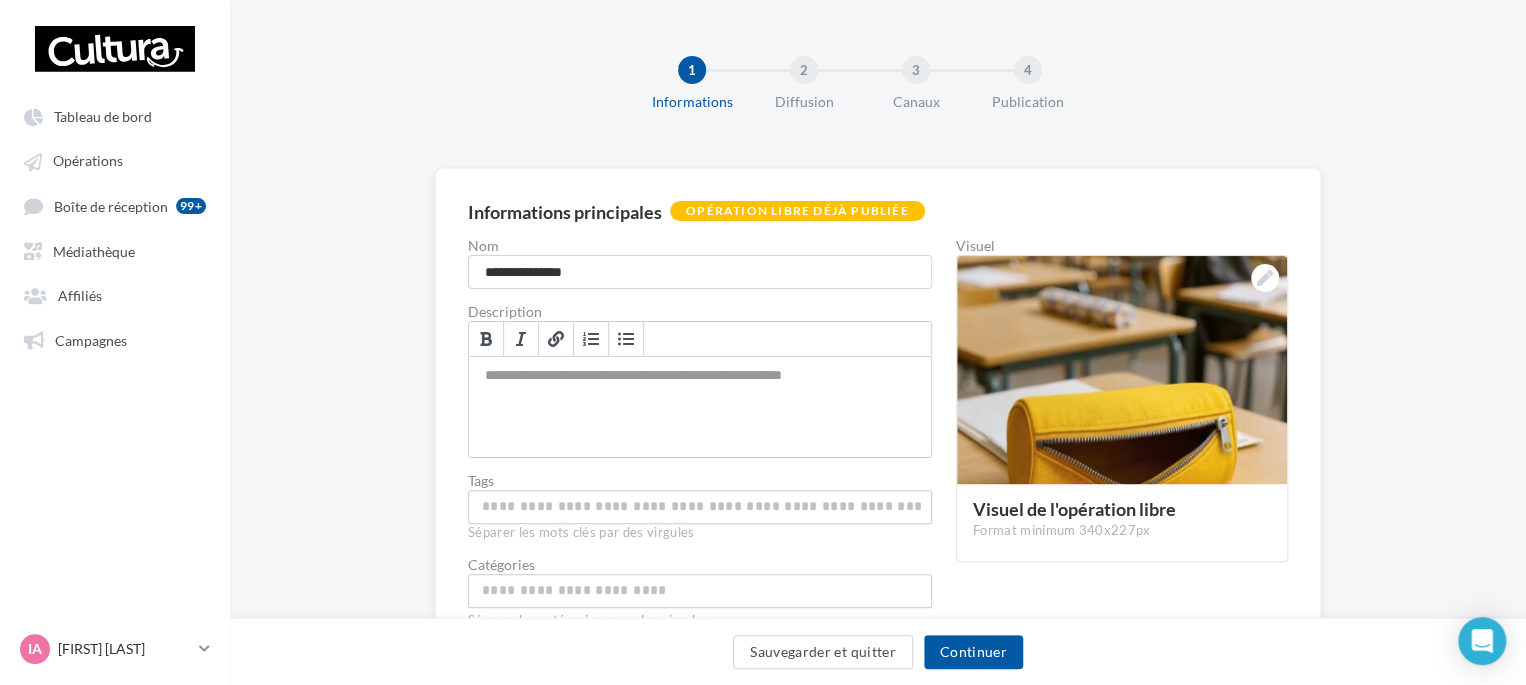 scroll, scrollTop: 94, scrollLeft: 0, axis: vertical 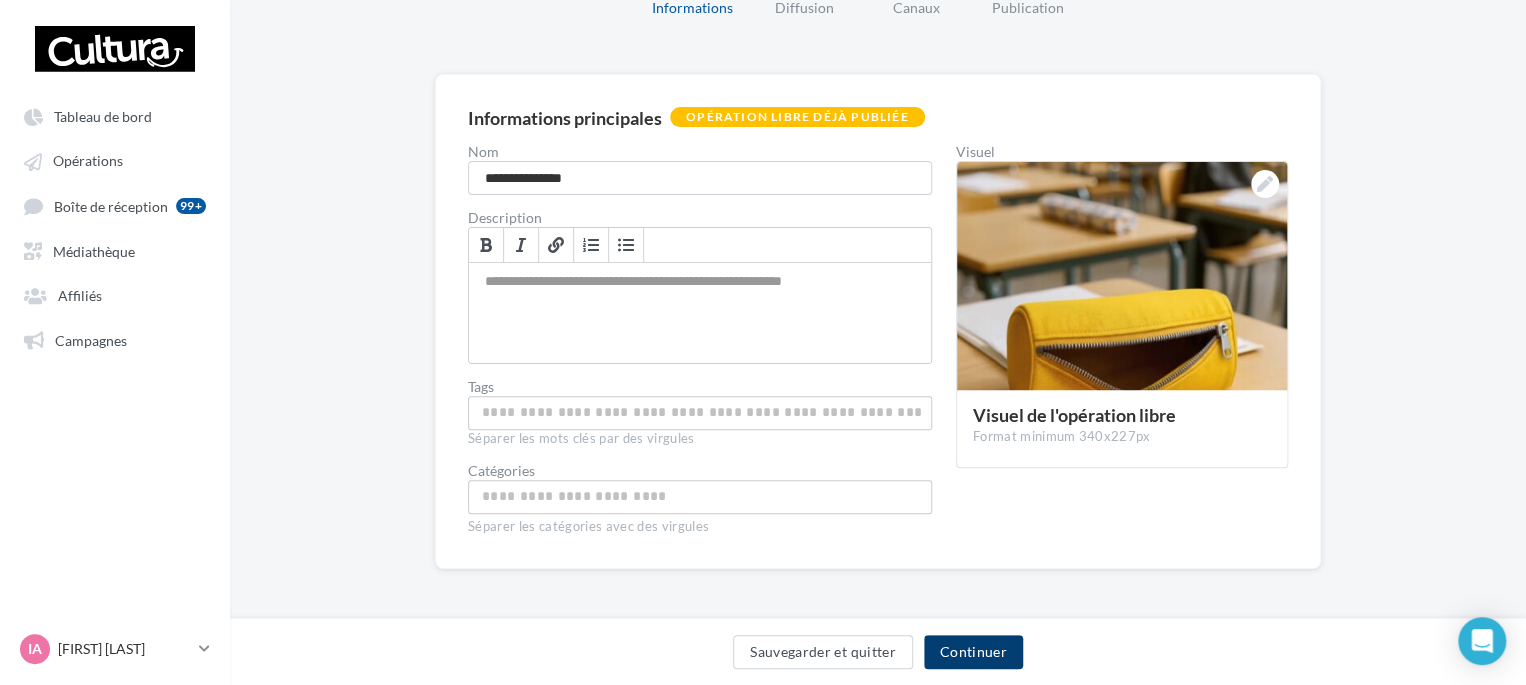 click on "Continuer" at bounding box center (973, 652) 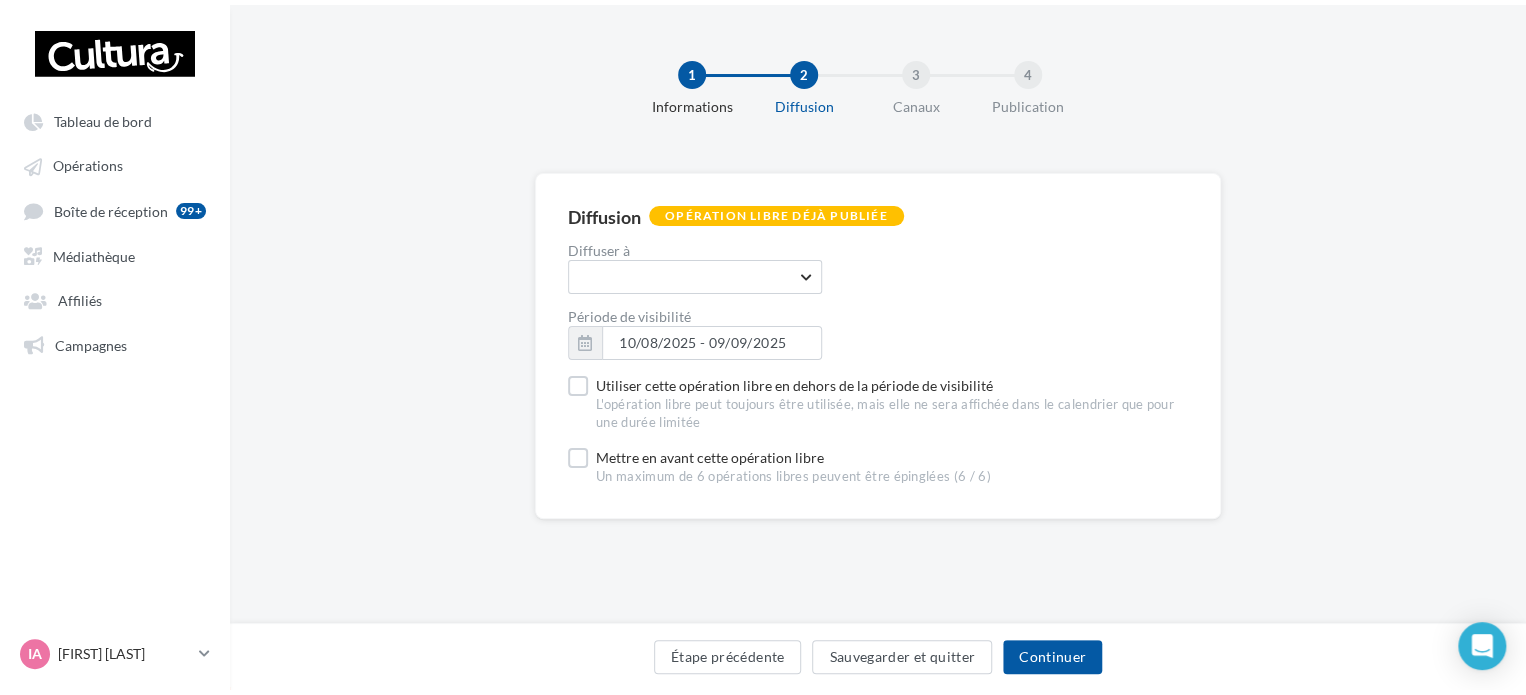 scroll, scrollTop: 0, scrollLeft: 0, axis: both 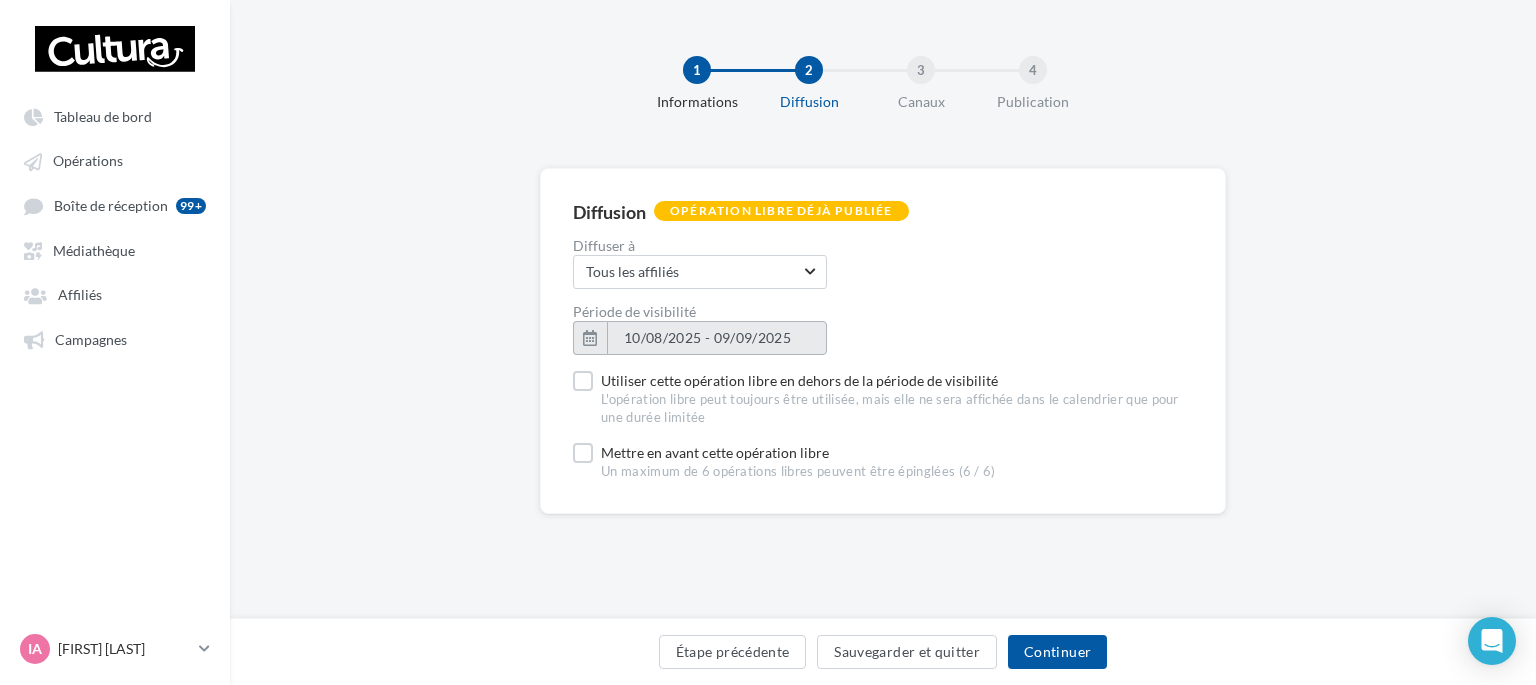 click on "10/08/2025 - 09/09/2025" at bounding box center [707, 337] 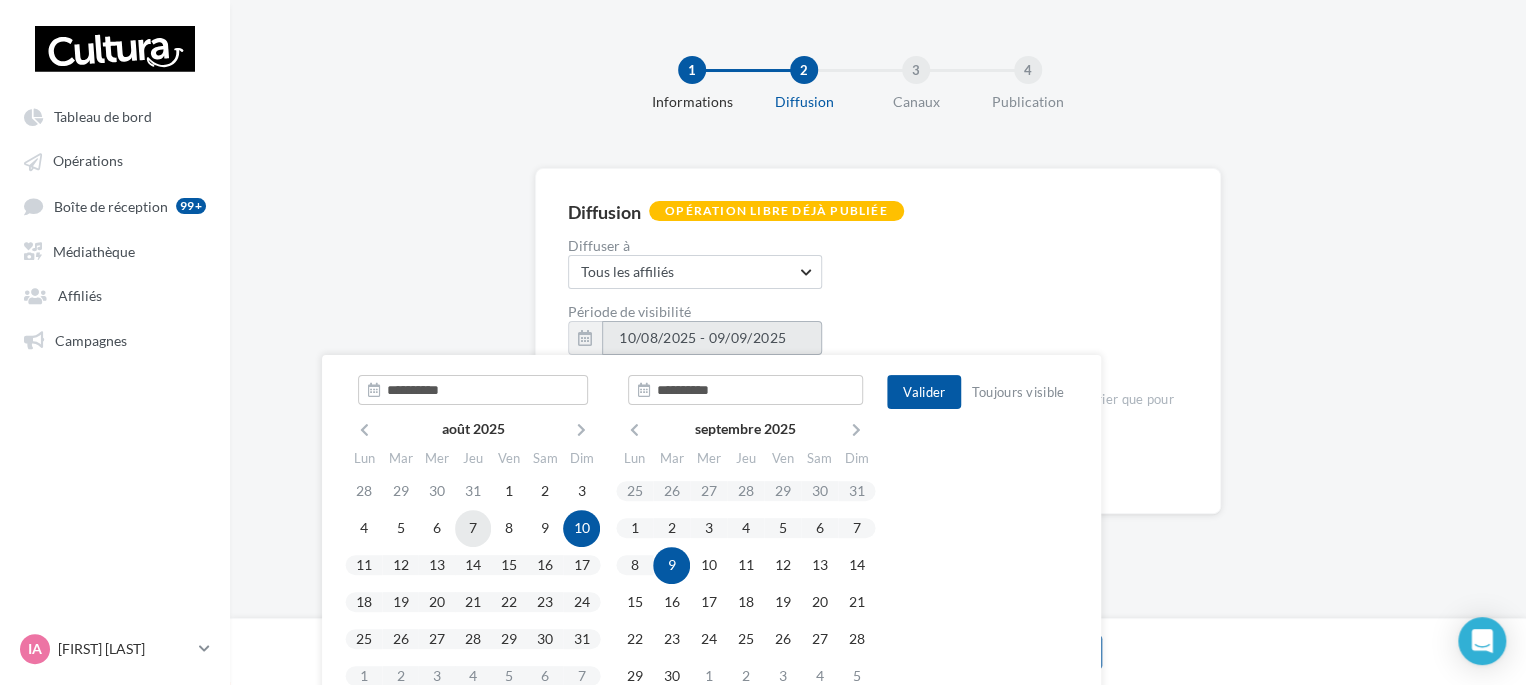 type on "**********" 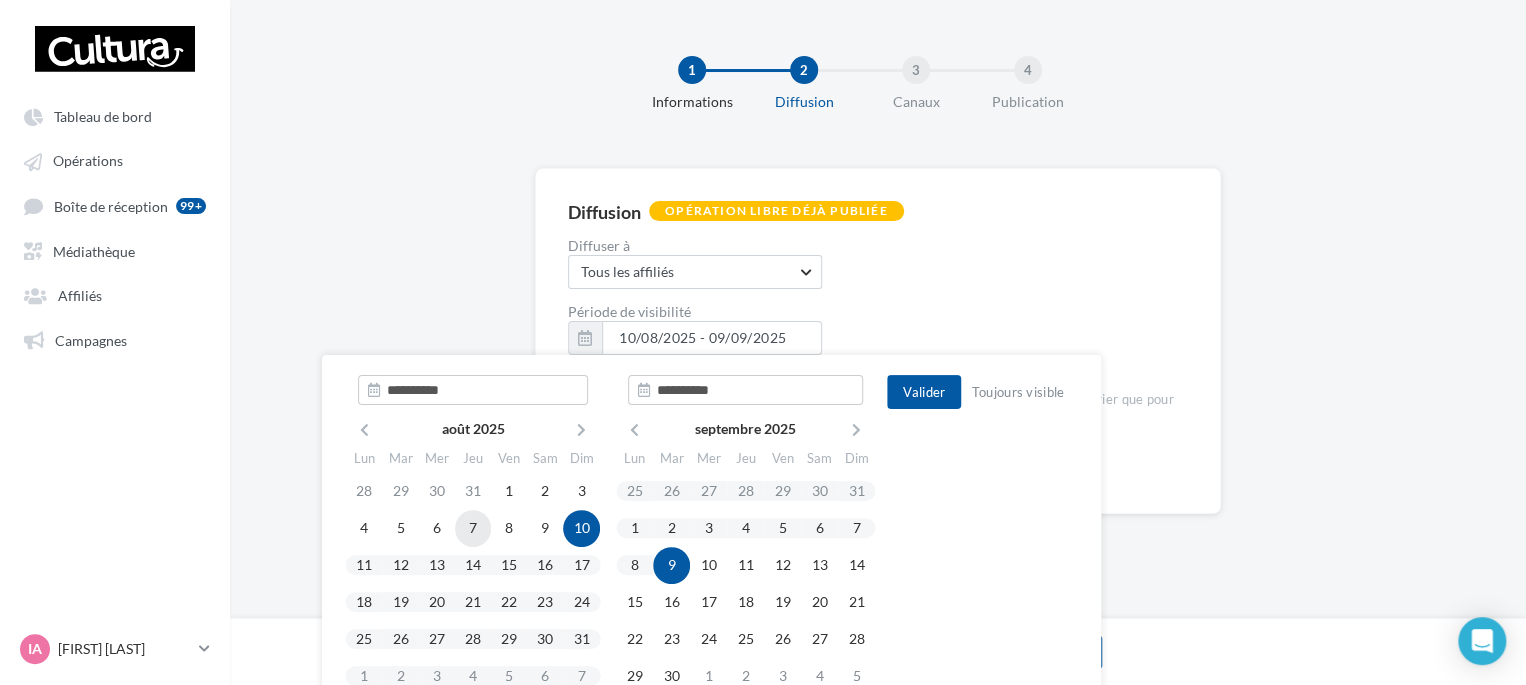 click on "7" at bounding box center [473, 528] 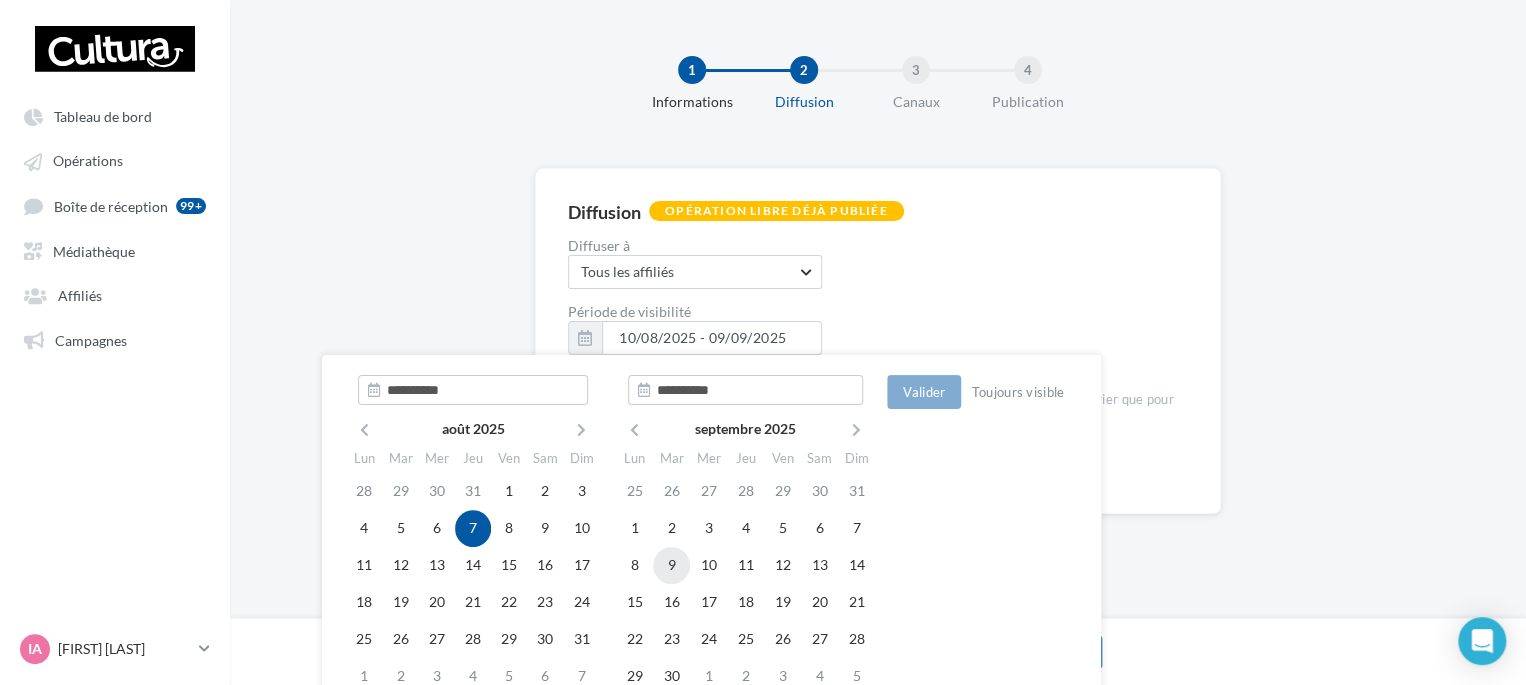 type on "**********" 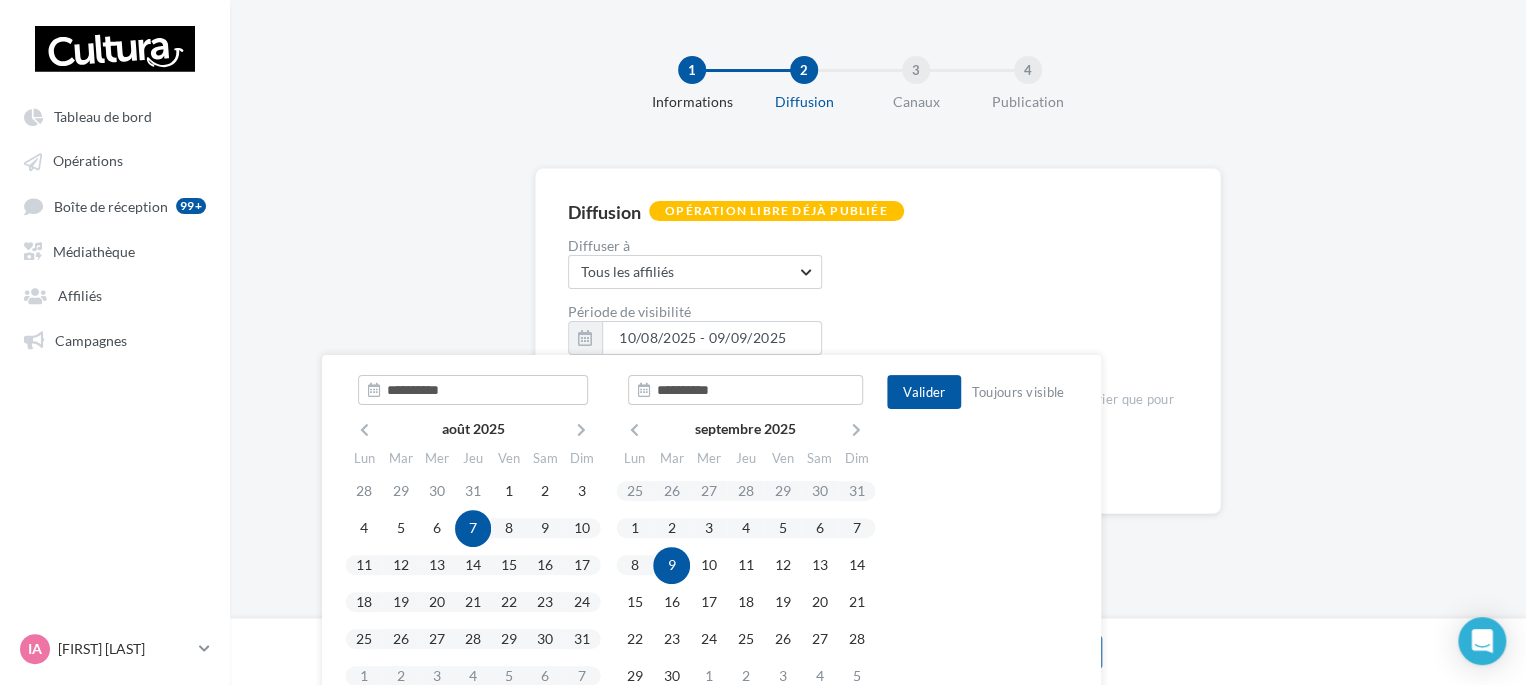 type on "**********" 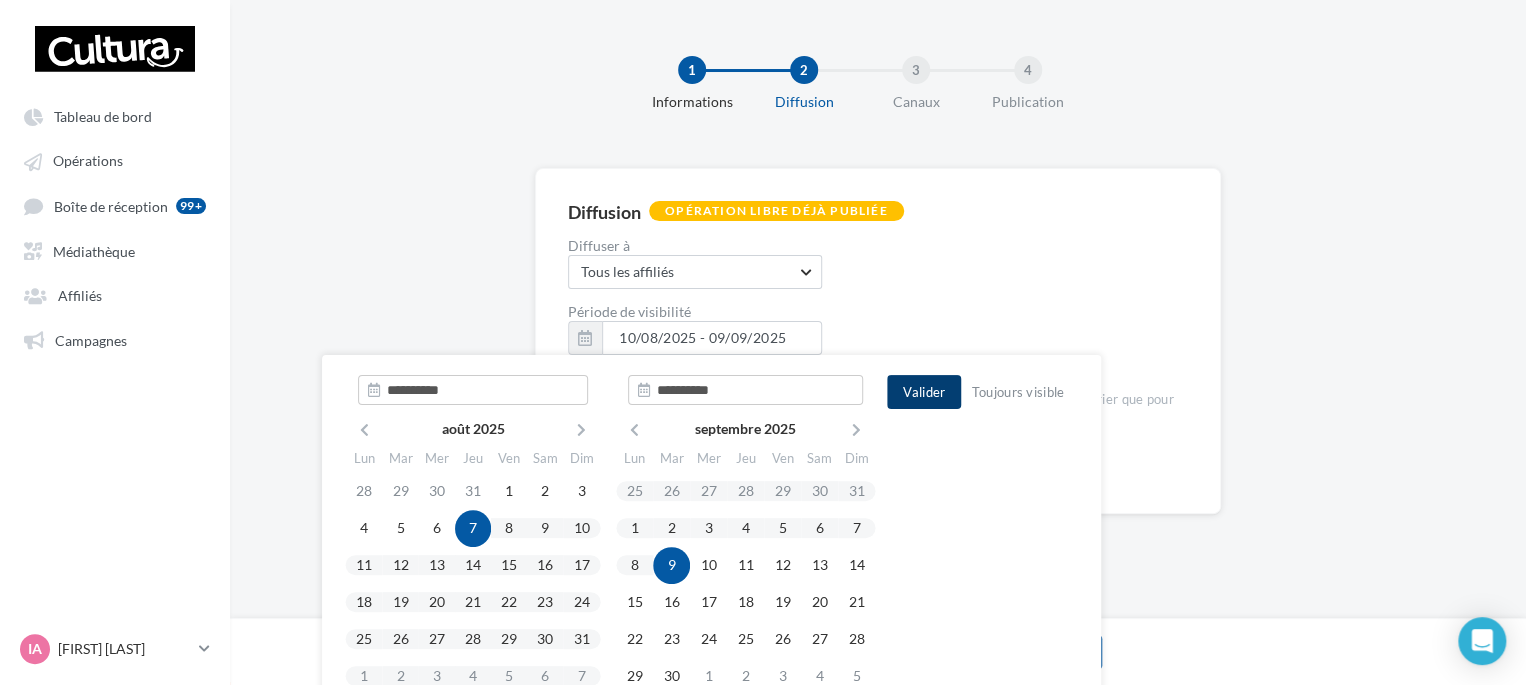 click on "Valider" at bounding box center (924, 392) 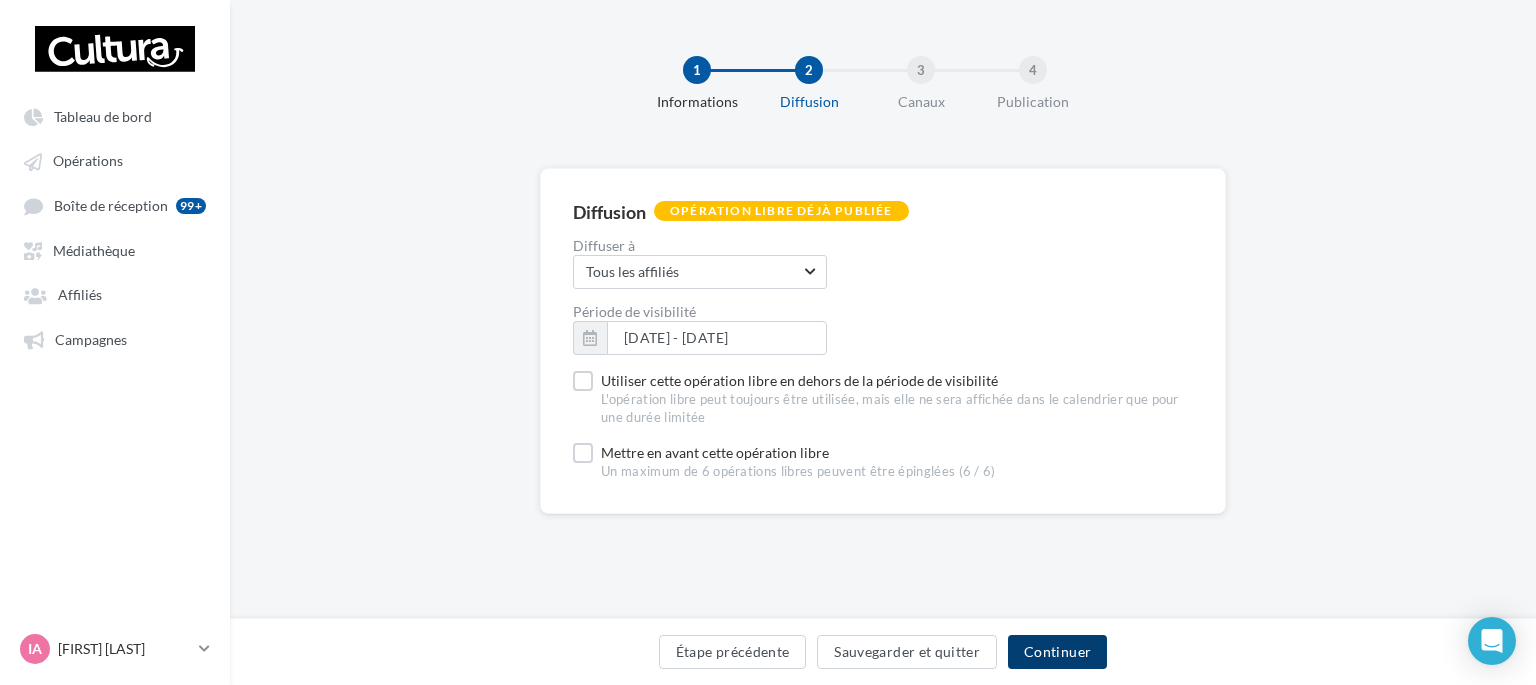 click on "Continuer" at bounding box center (1057, 652) 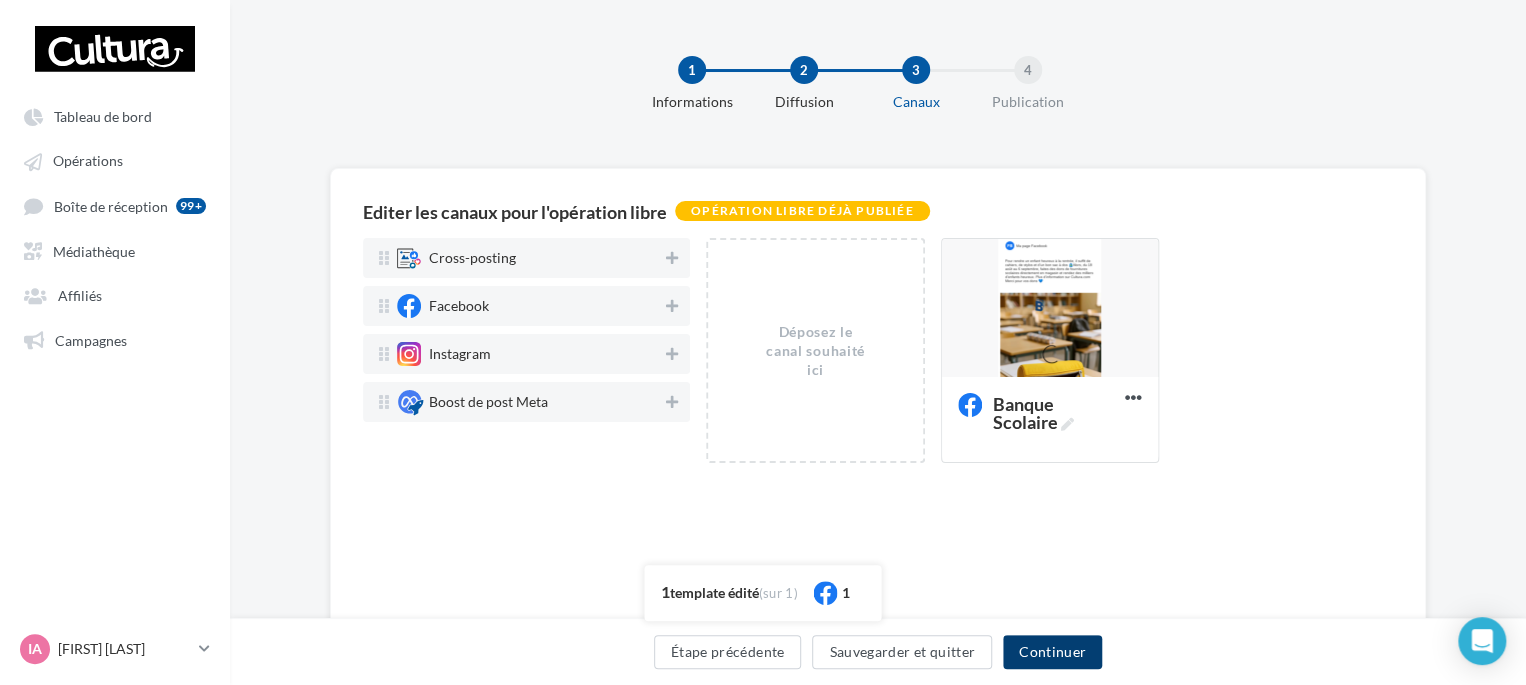 click on "Continuer" at bounding box center (1052, 652) 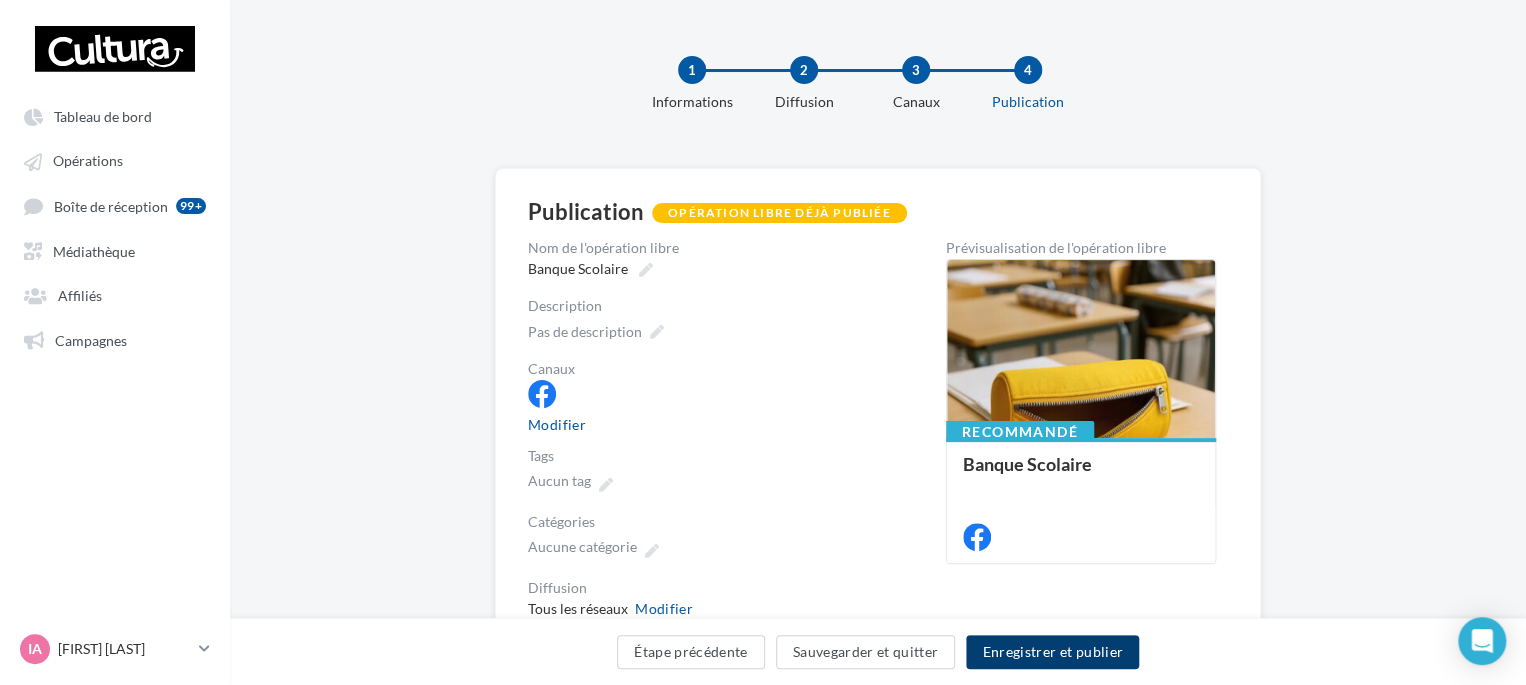 click on "Enregistrer et publier" at bounding box center [1052, 652] 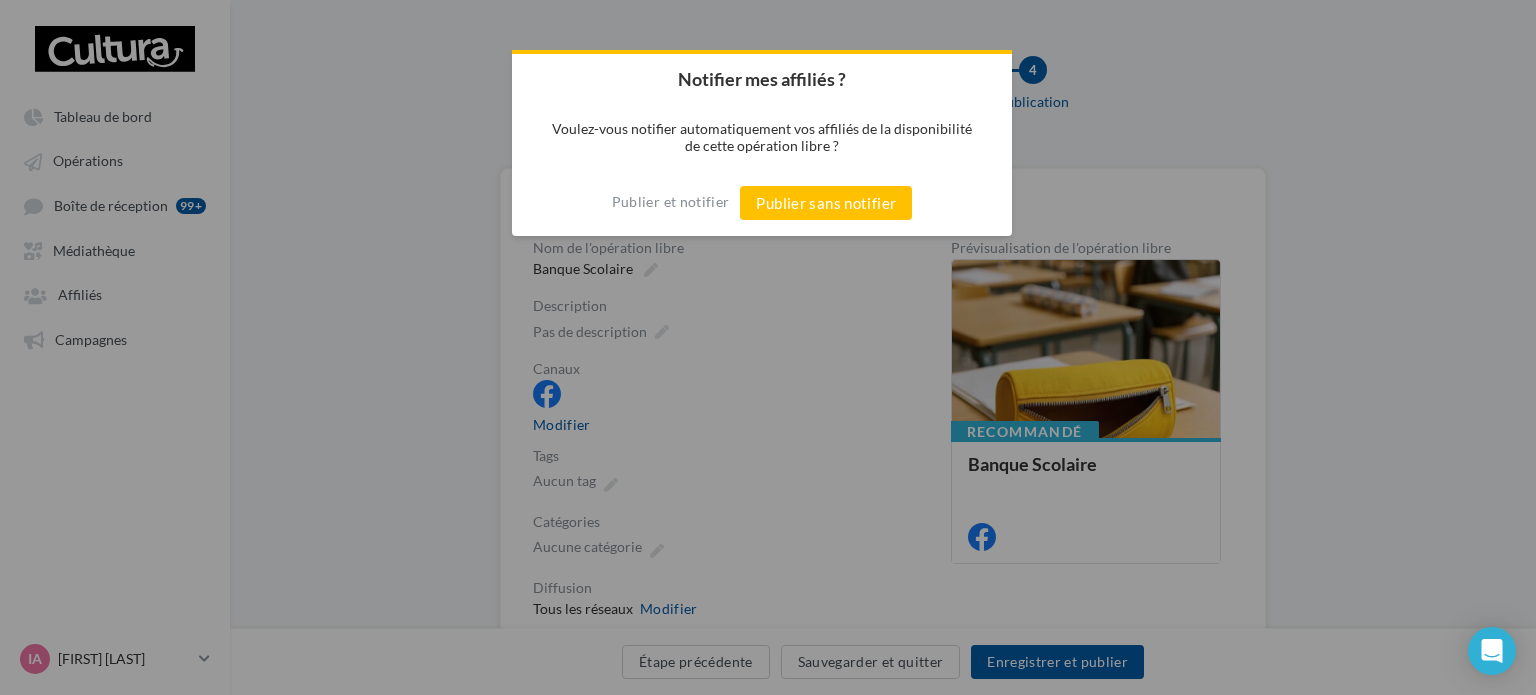 click on "Publier et notifier
Publier sans notifier" at bounding box center (762, 203) 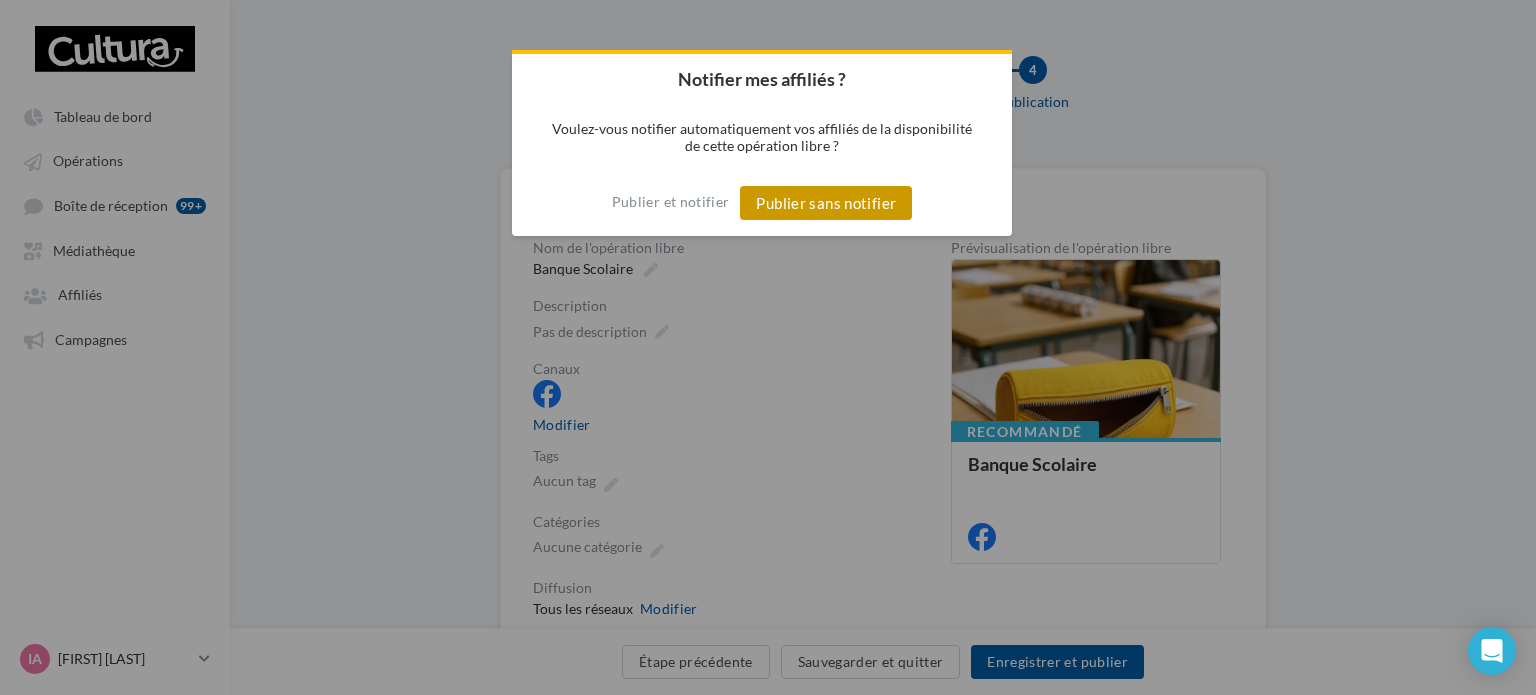 click on "Publier sans notifier" at bounding box center [826, 203] 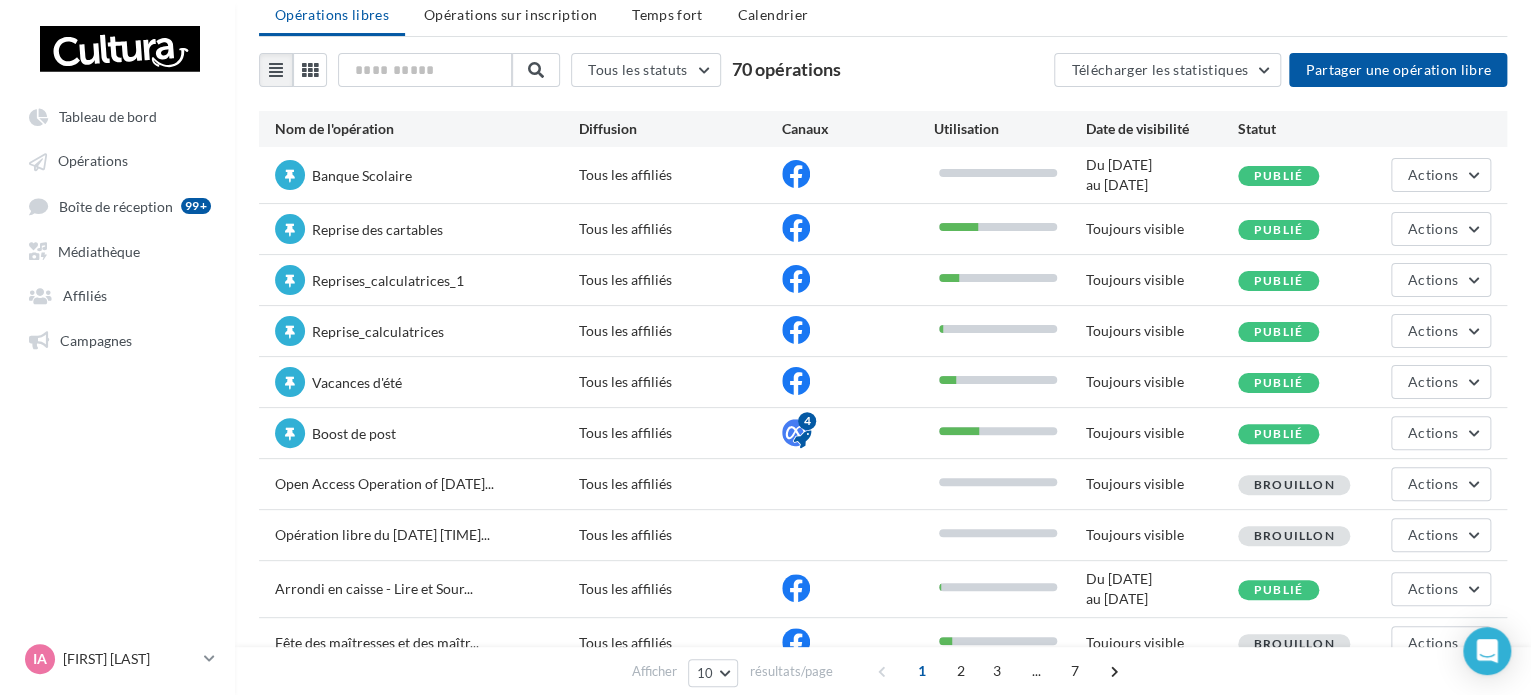 scroll, scrollTop: 0, scrollLeft: 0, axis: both 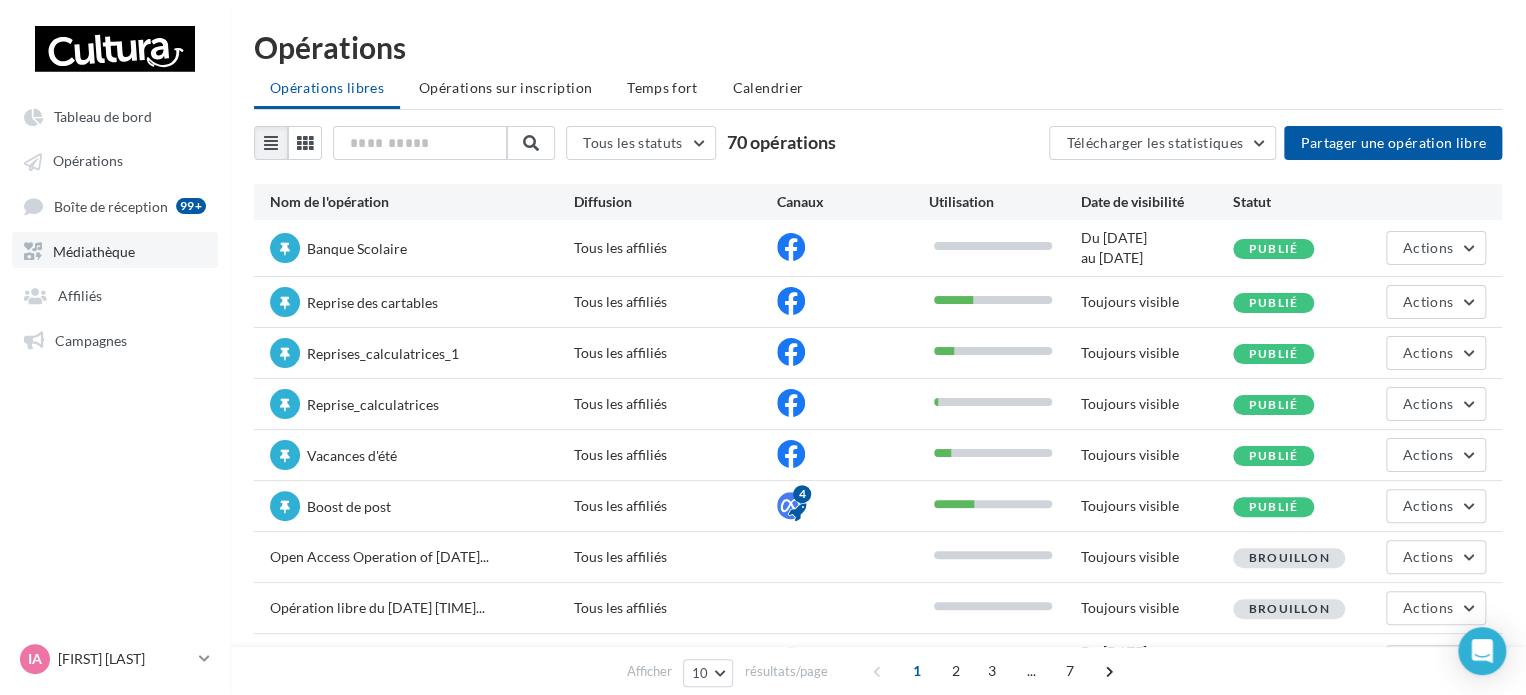 click on "Médiathèque" at bounding box center (94, 250) 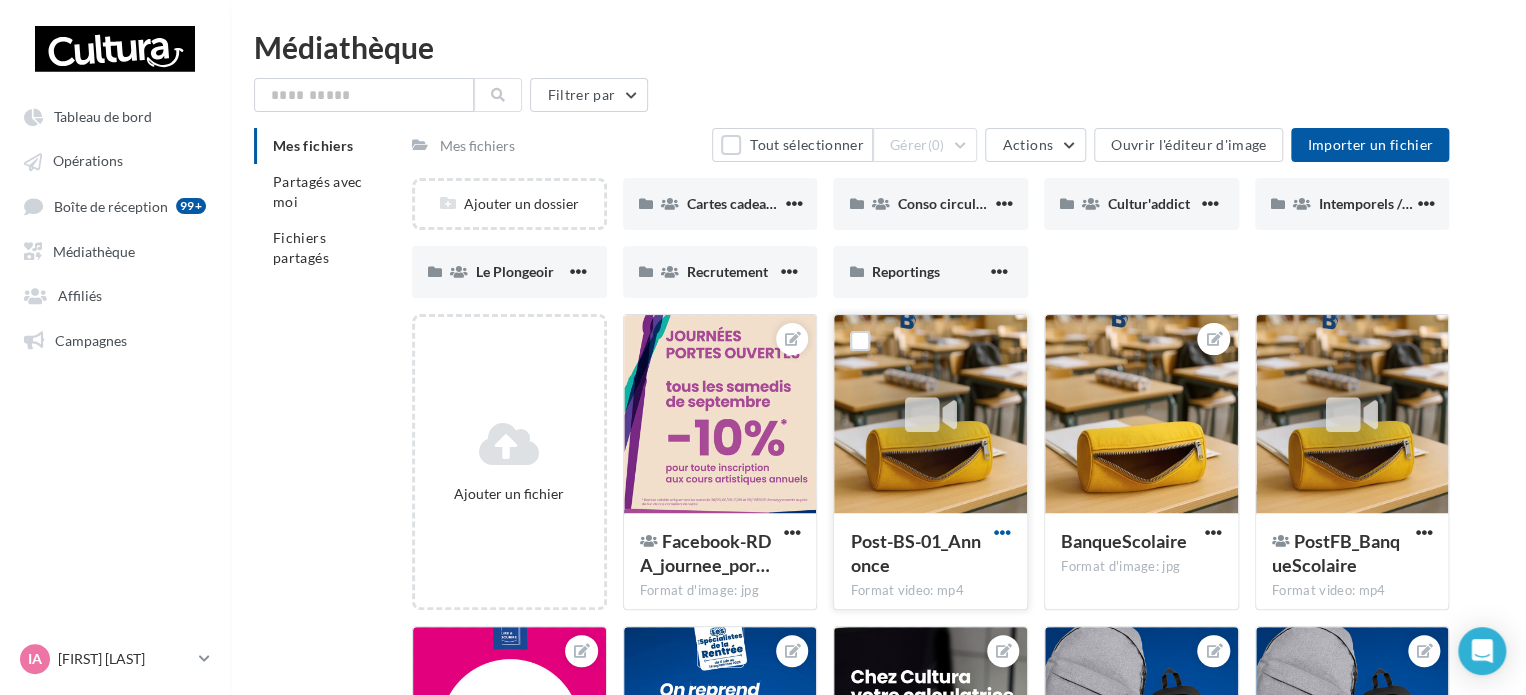 click at bounding box center [1002, 532] 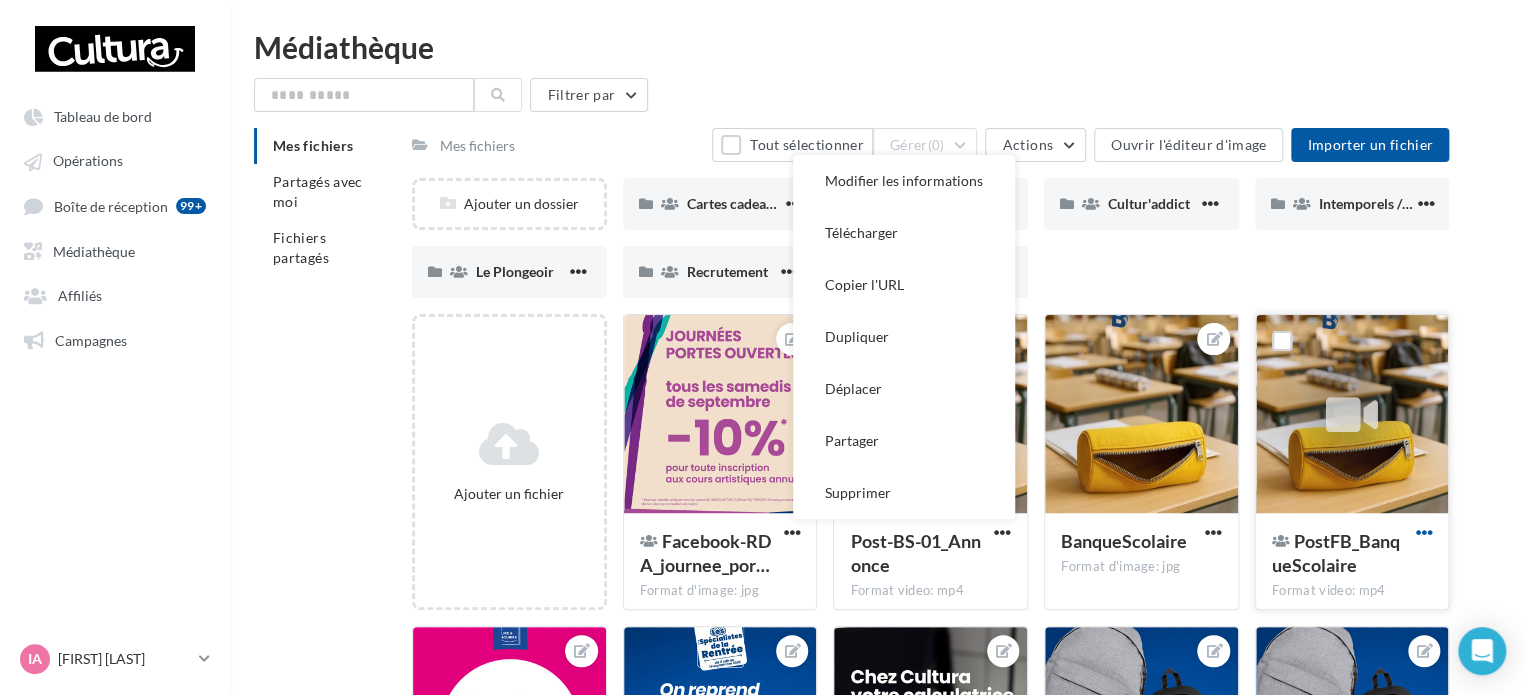 click at bounding box center [1423, 532] 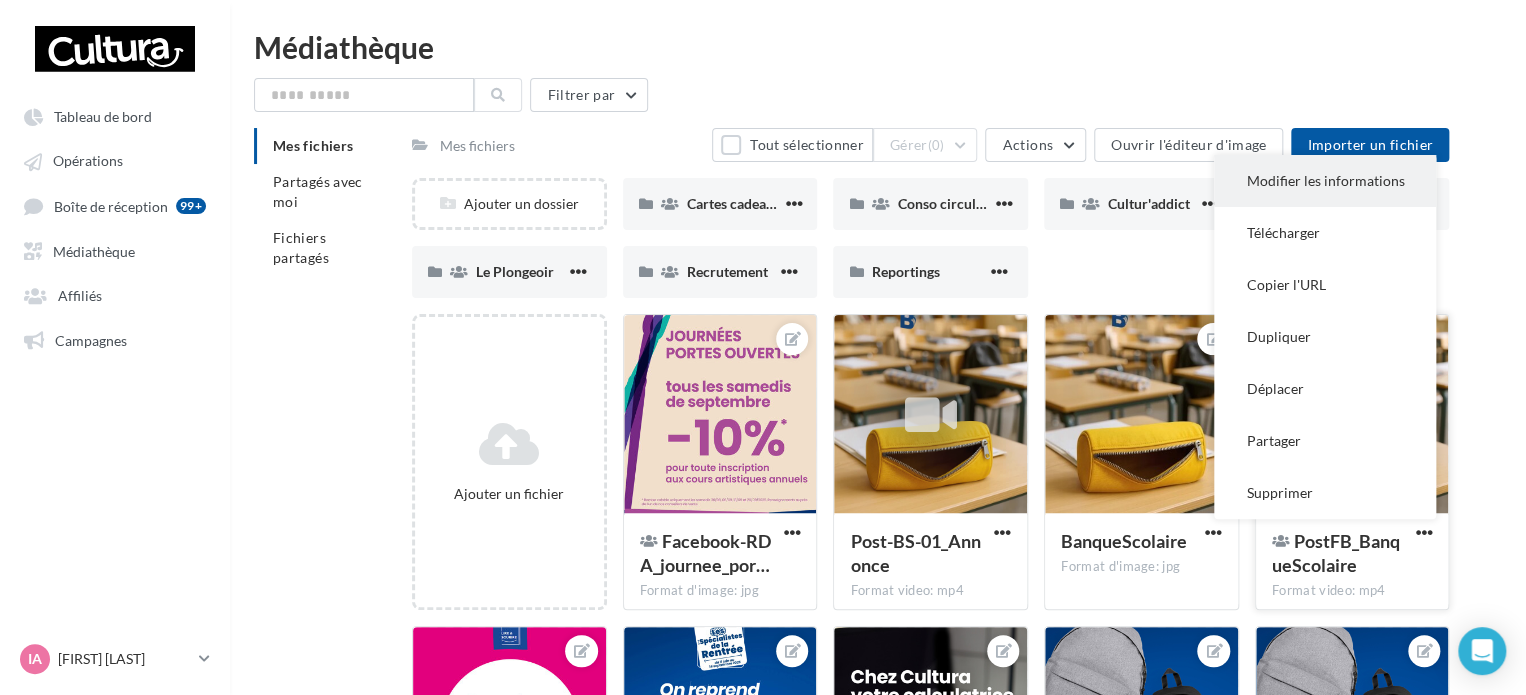 click on "Modifier les informations" at bounding box center [1325, 181] 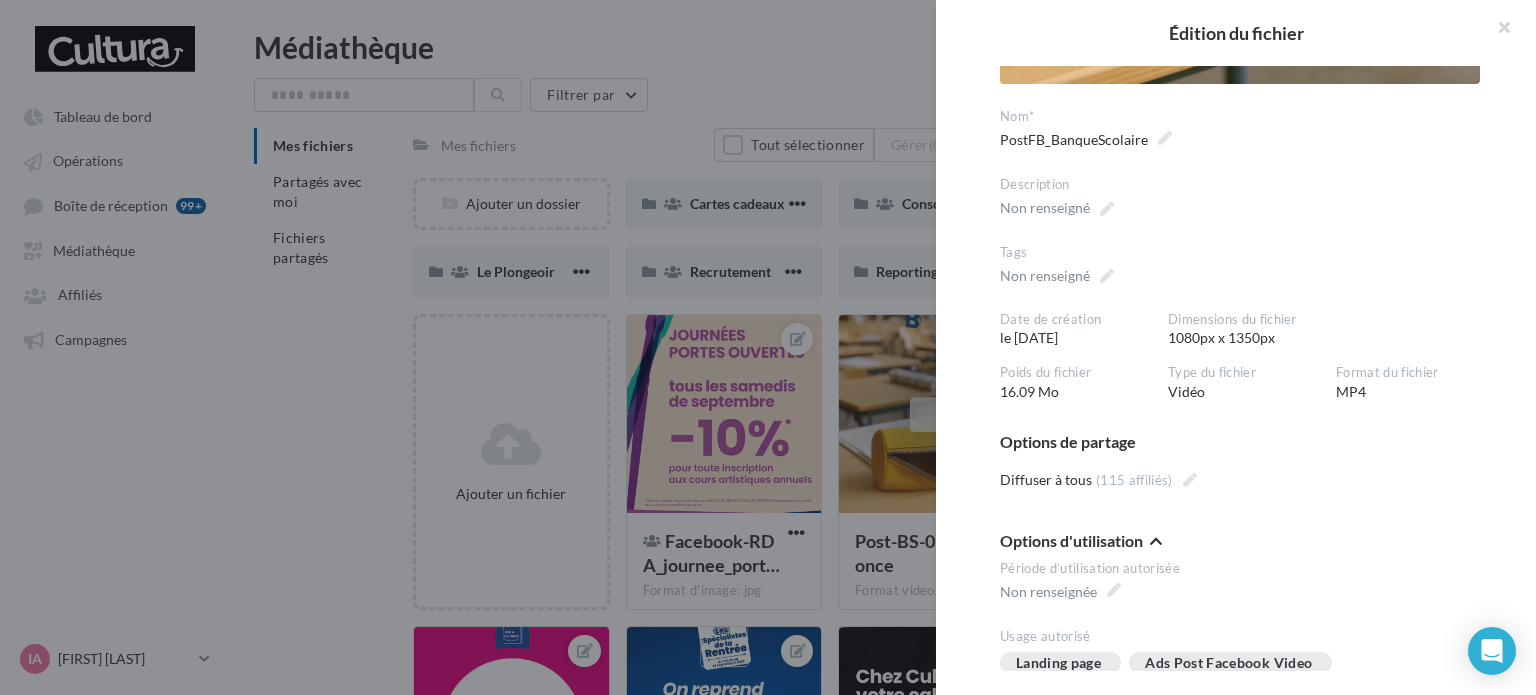 scroll, scrollTop: 720, scrollLeft: 0, axis: vertical 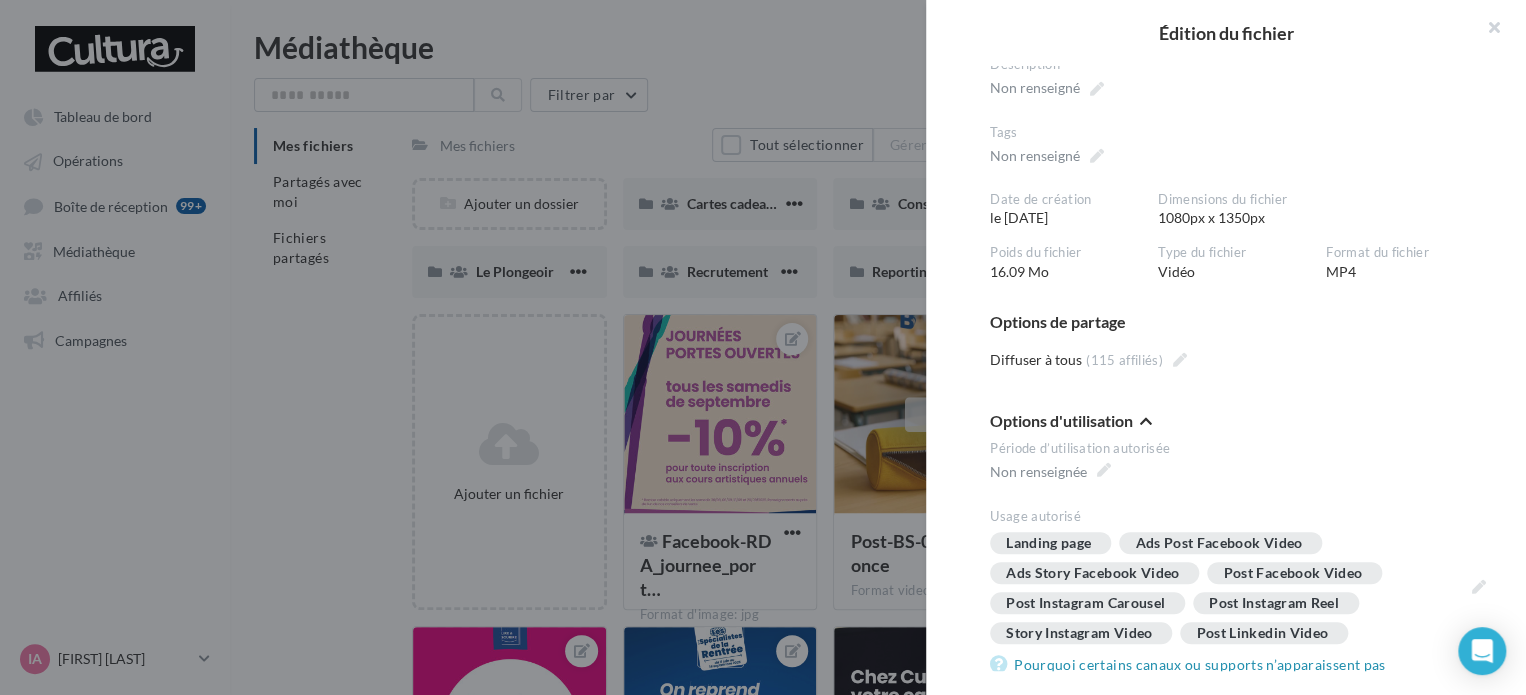 click on "**********" at bounding box center [930, 938] 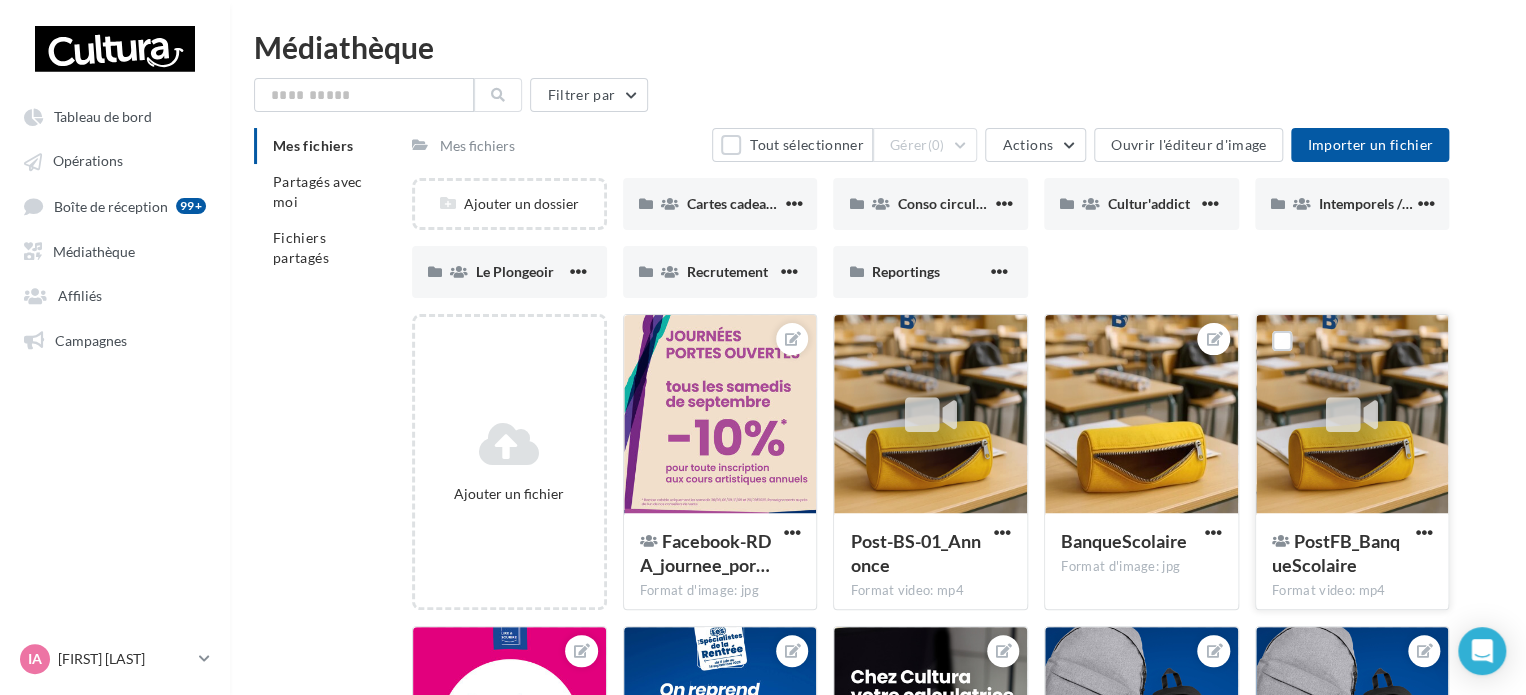 click at bounding box center (1423, 534) 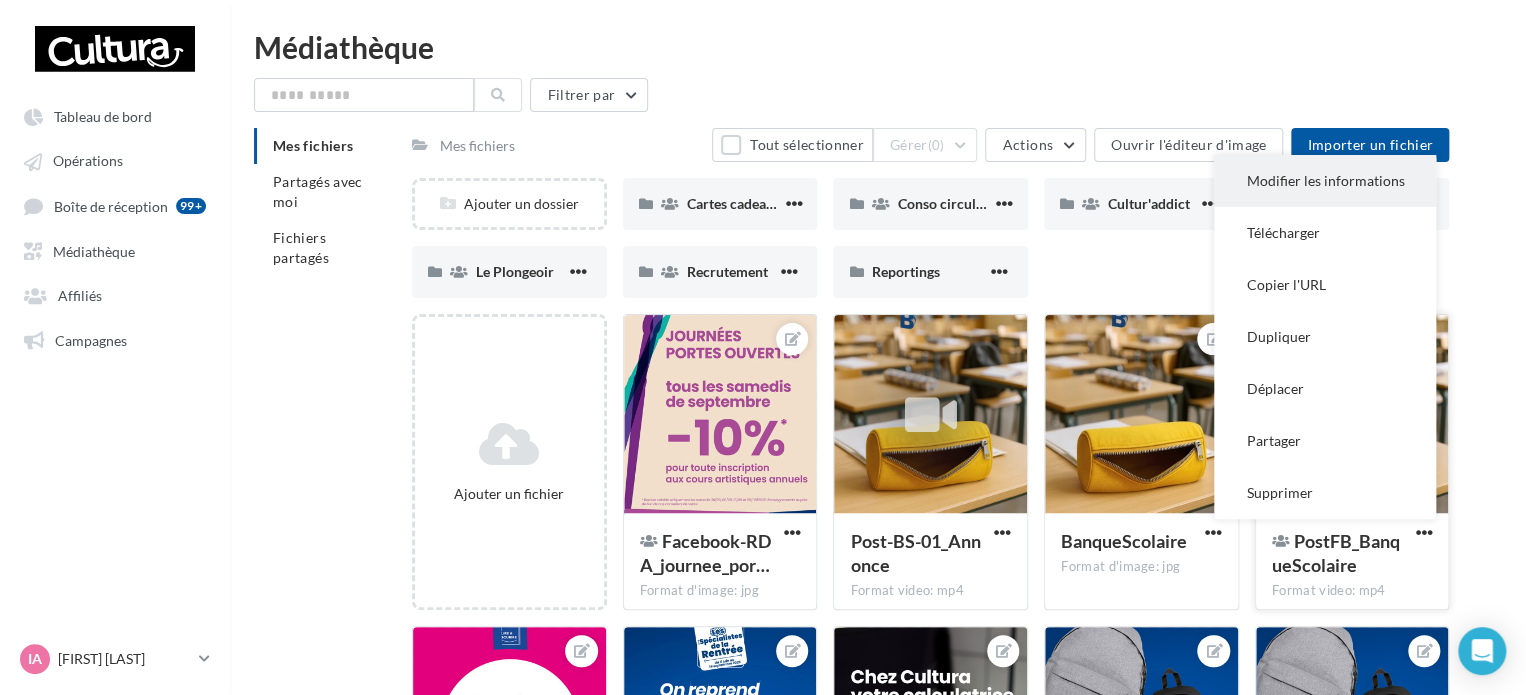 click on "Modifier les informations" at bounding box center (1325, 181) 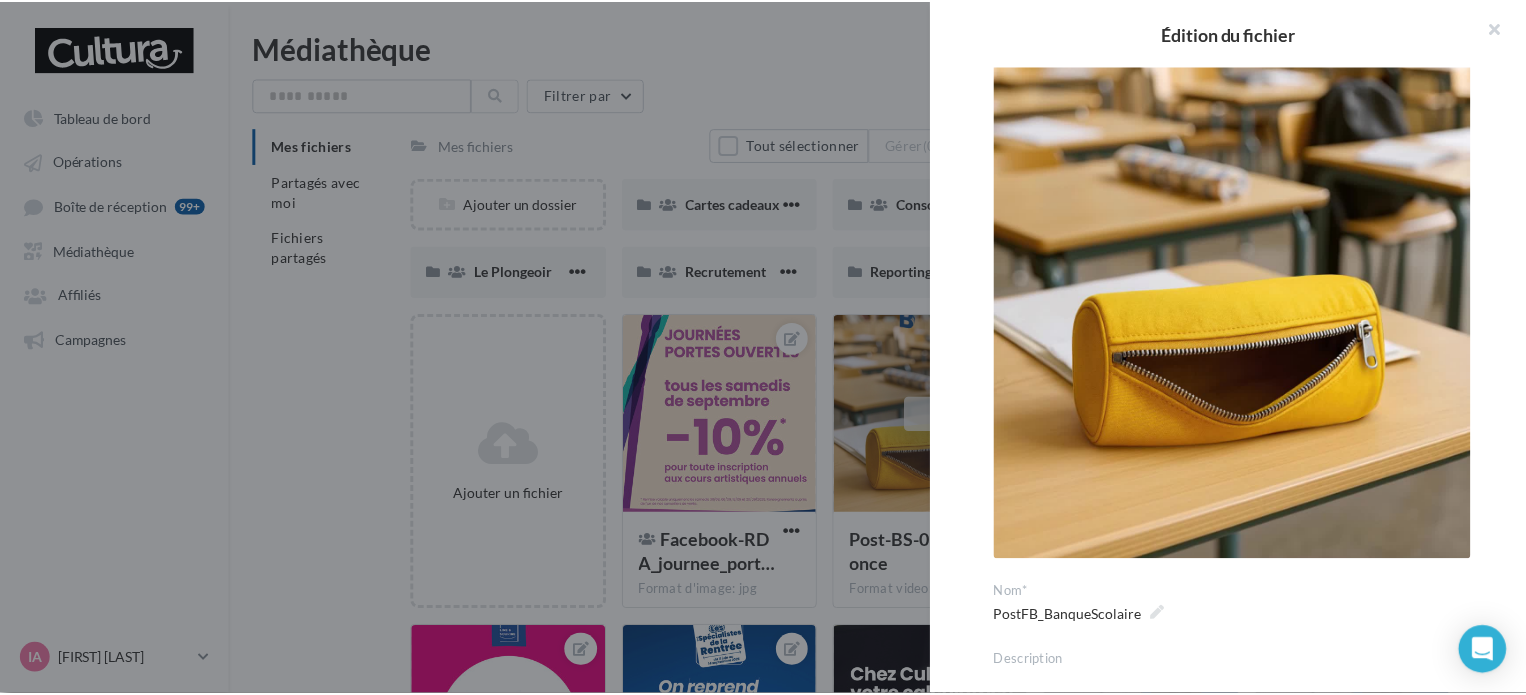 scroll, scrollTop: 120, scrollLeft: 0, axis: vertical 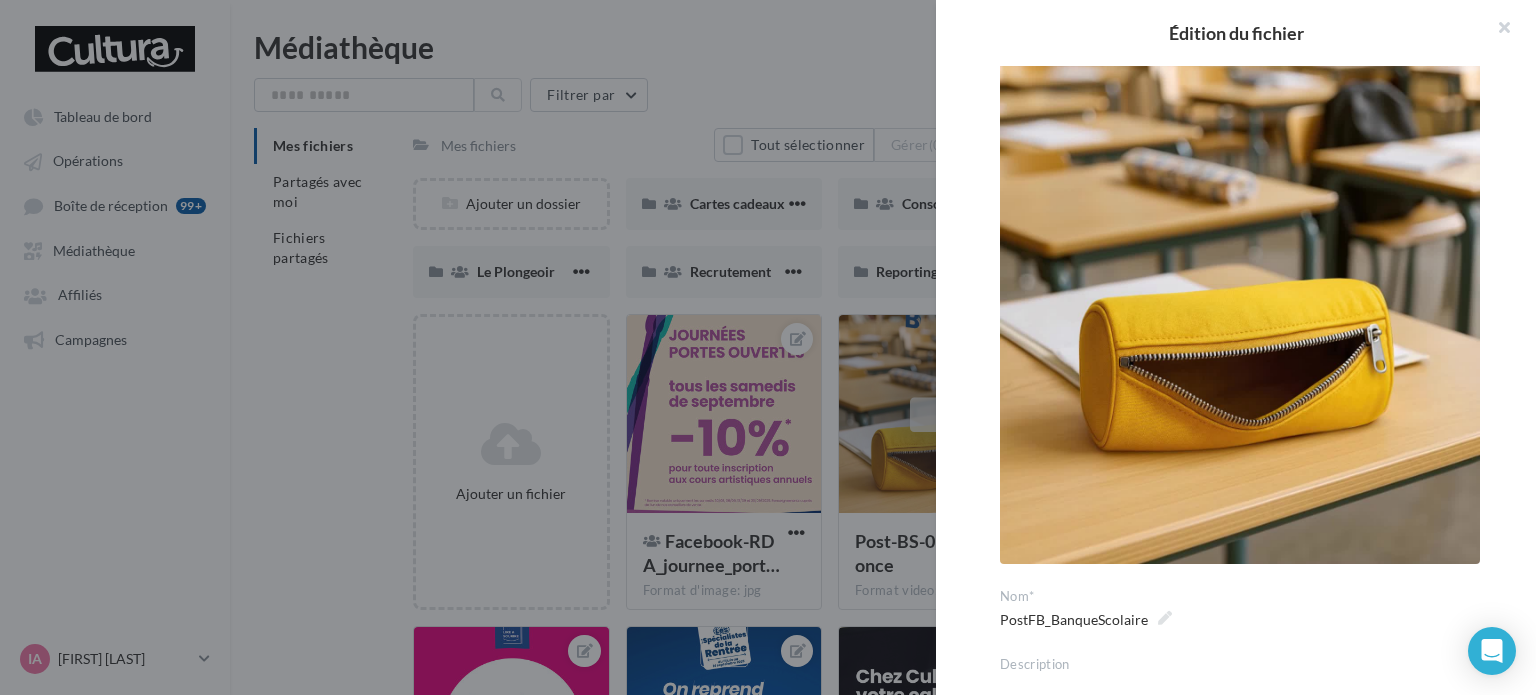click on "**********" at bounding box center [936, 938] 